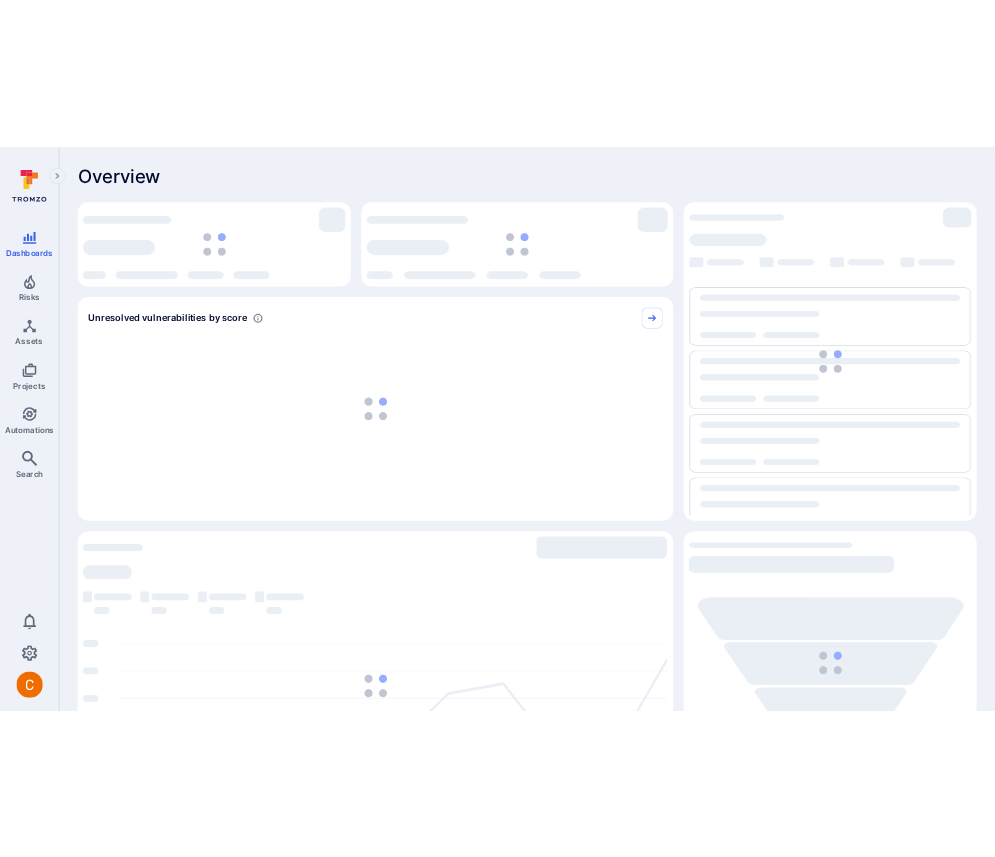 scroll, scrollTop: 0, scrollLeft: 0, axis: both 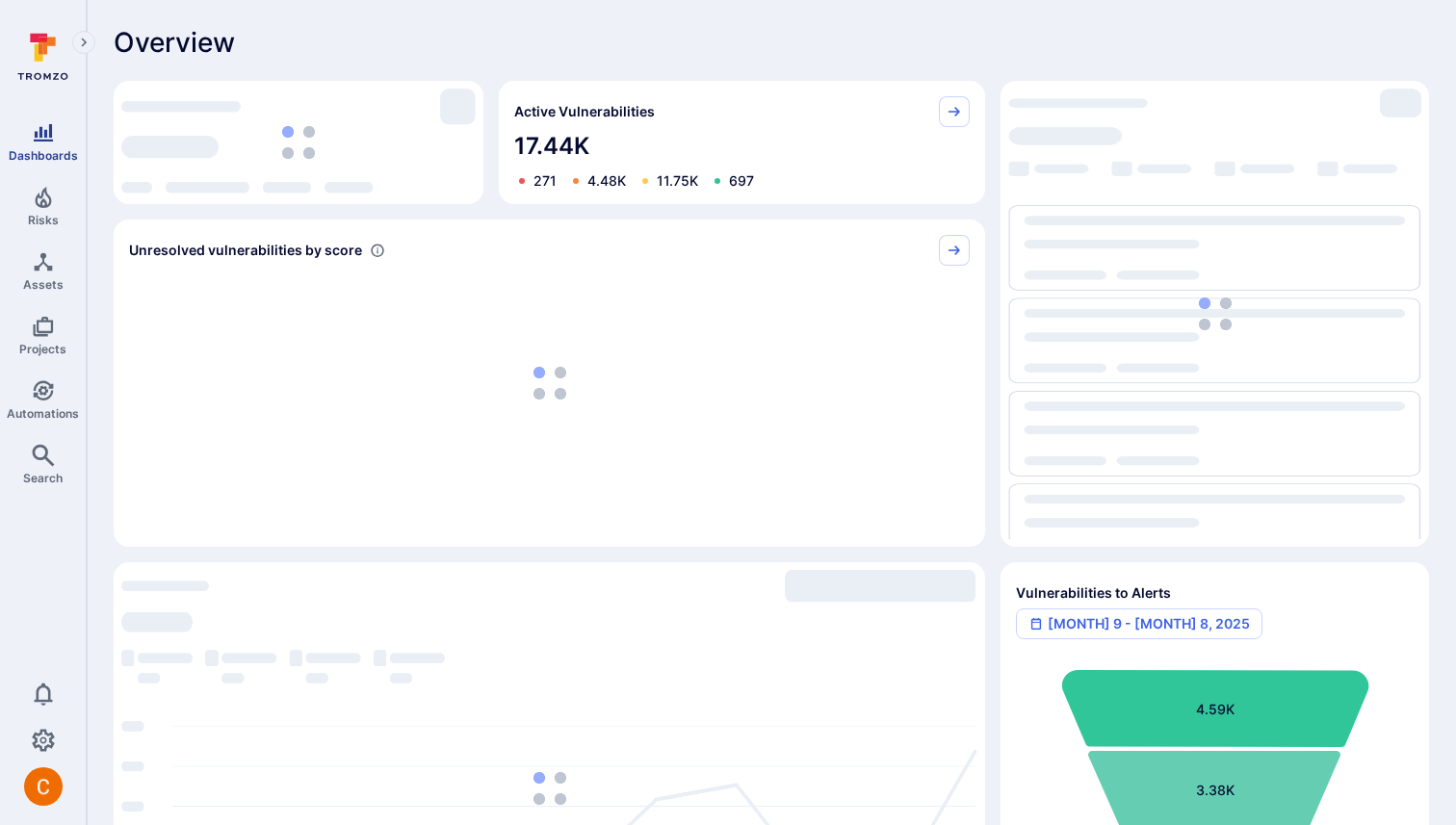 click 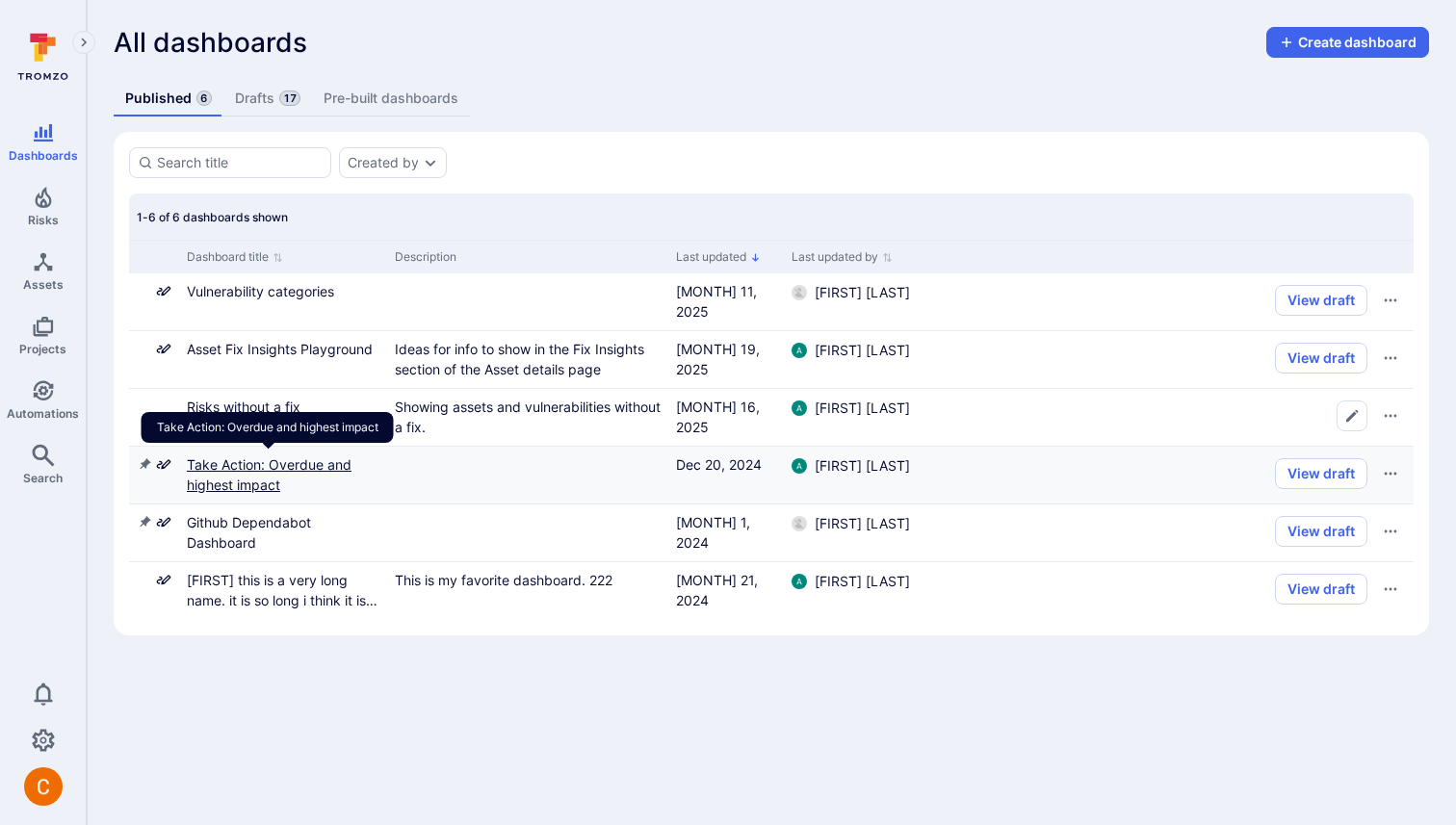 click on "Take Action: Overdue and highest impact" at bounding box center [269, 475] 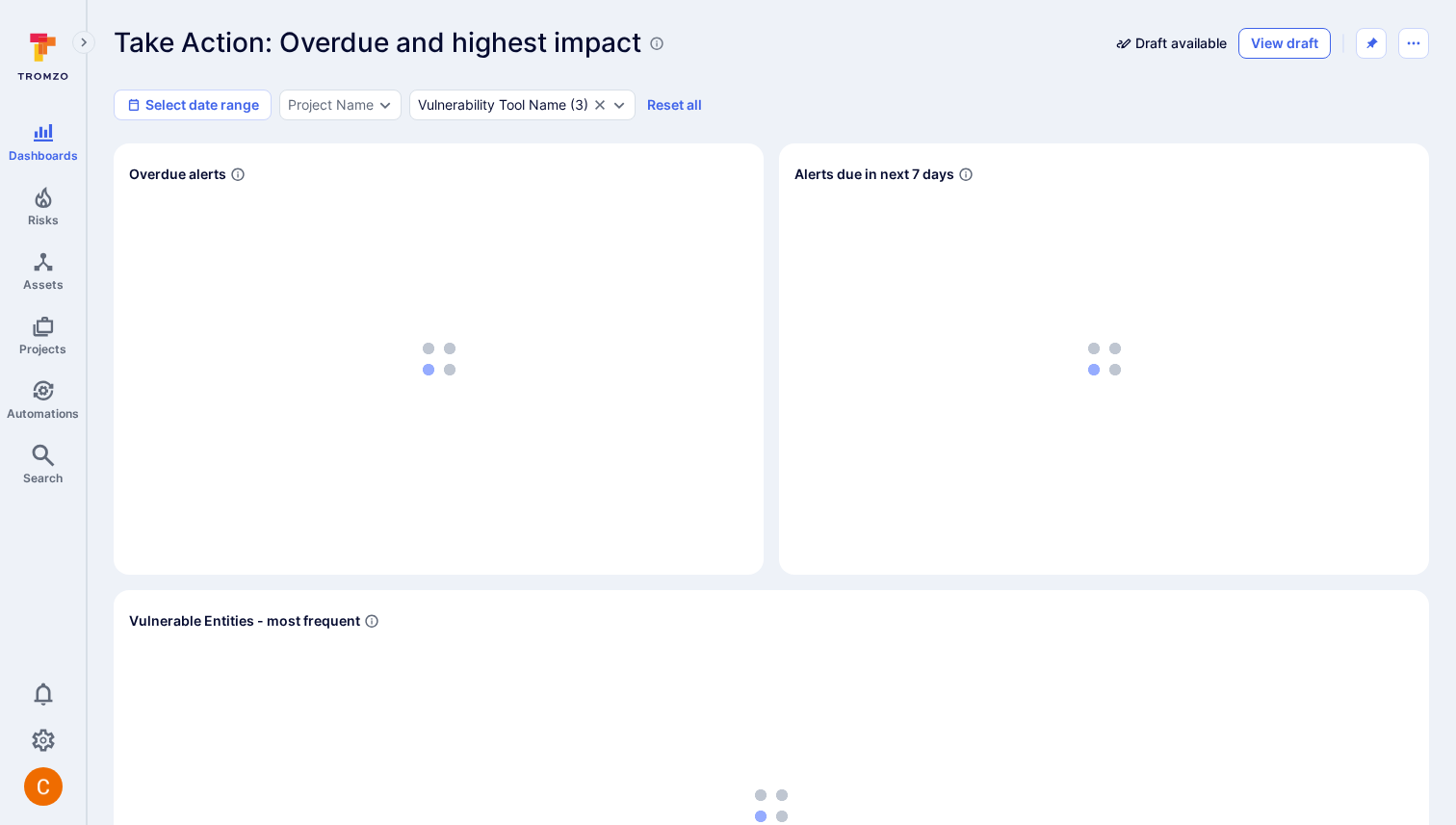 click on "View draft" at bounding box center (1285, 43) 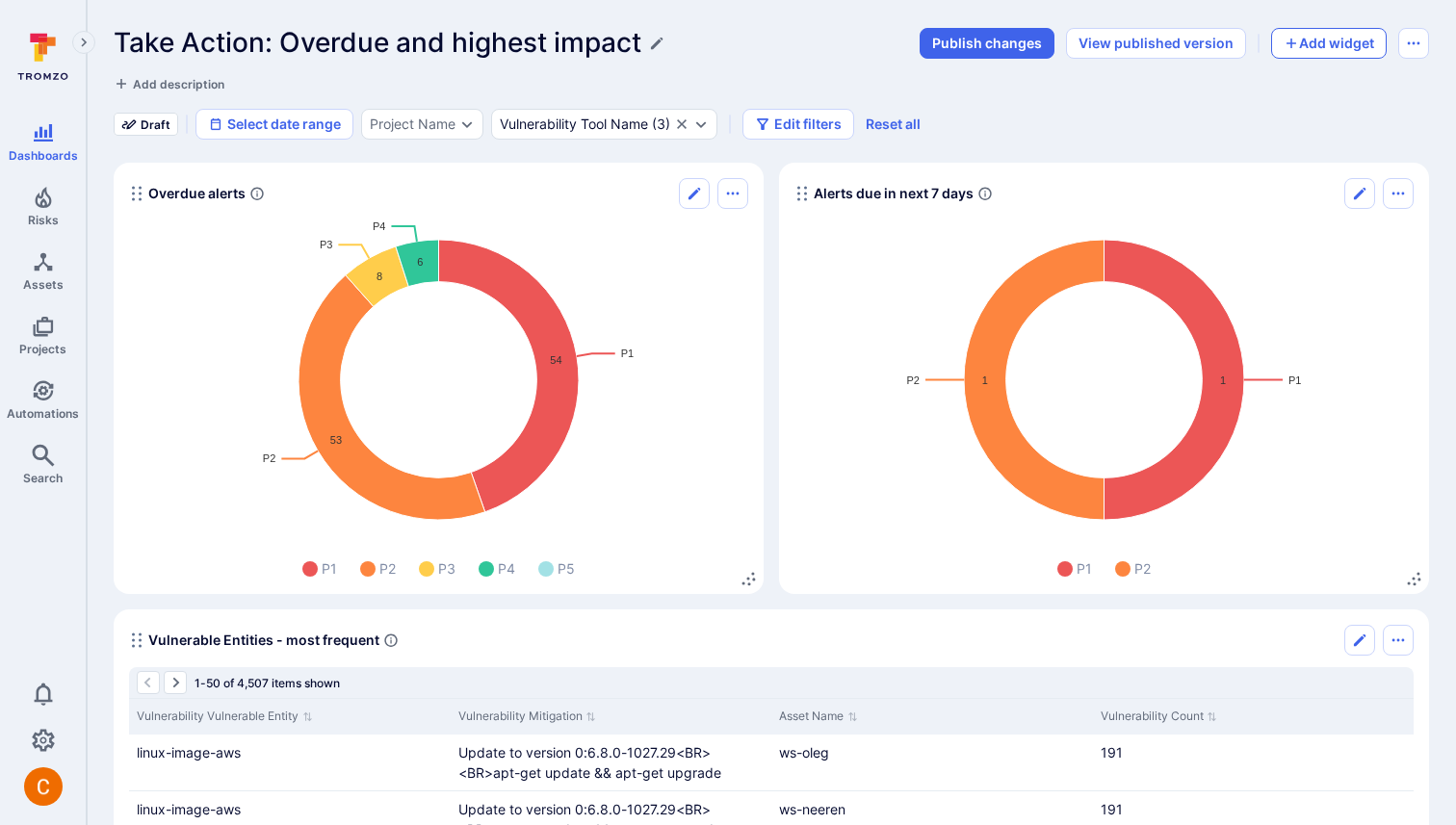 click on "Add widget" at bounding box center (1329, 43) 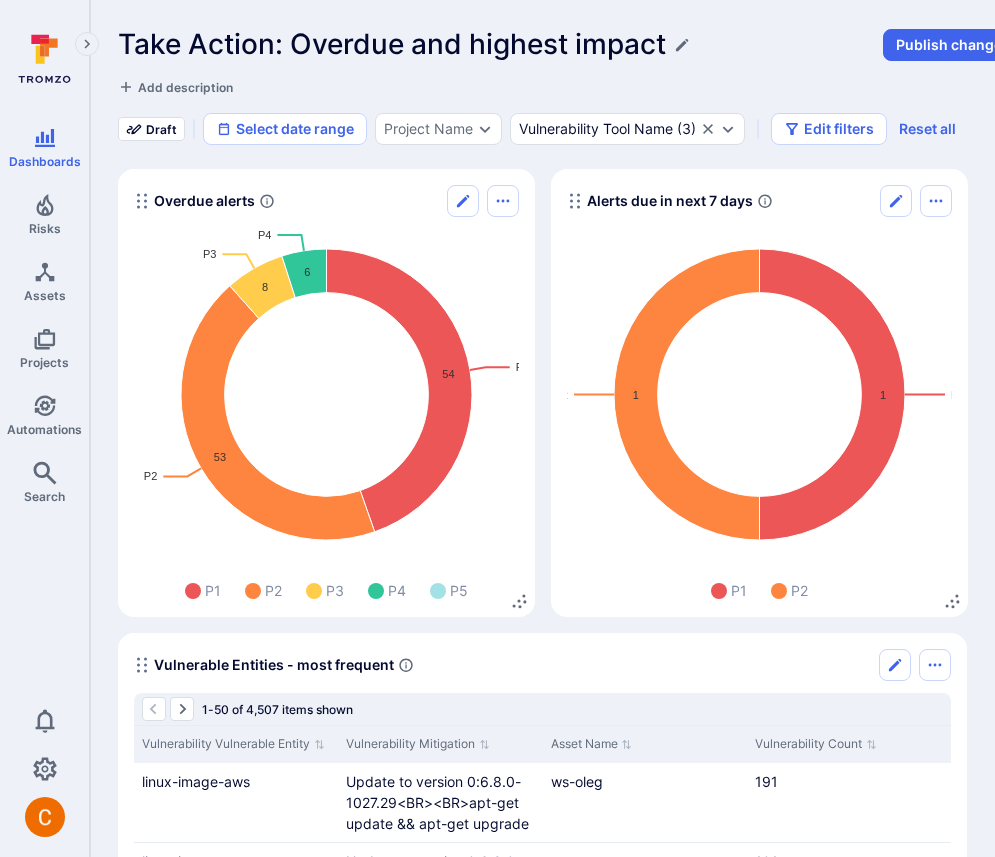 click on "Take Action: Overdue and highest impact Publish changes View published version Add widget Add description Draft Select date range Project Name Vulnerability Tool Name  ( 3 ) Edit   filters Reset all" at bounding box center [765, 86] 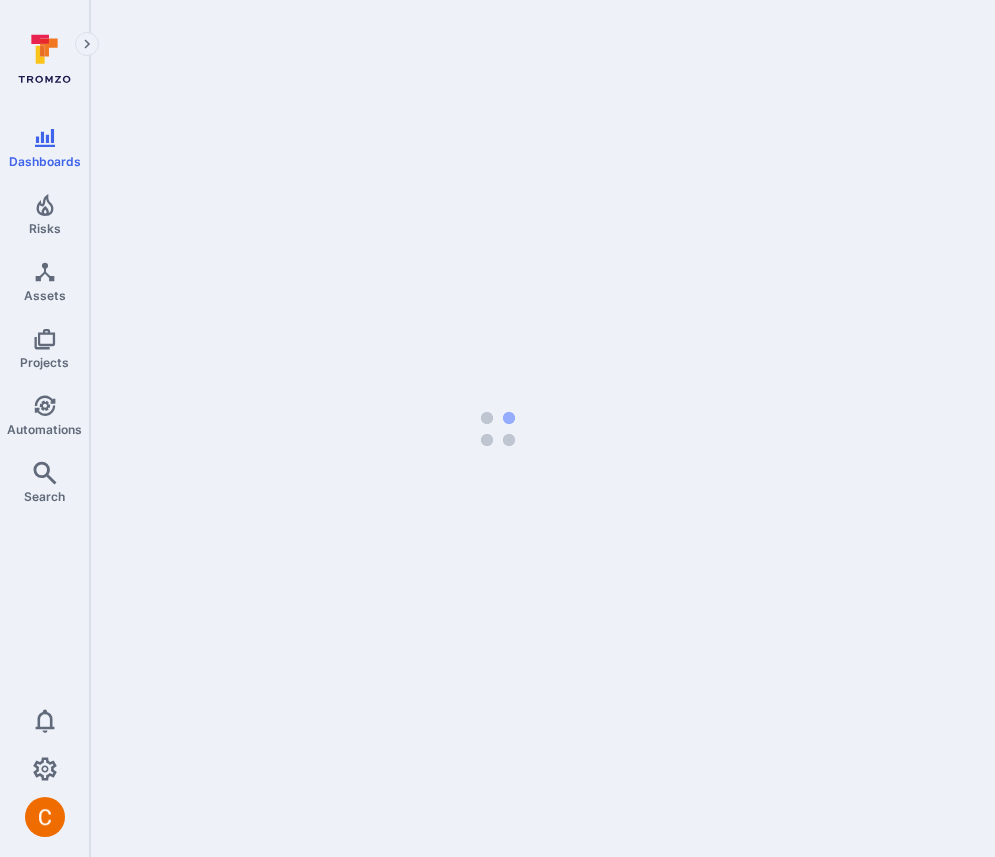 scroll, scrollTop: 0, scrollLeft: 0, axis: both 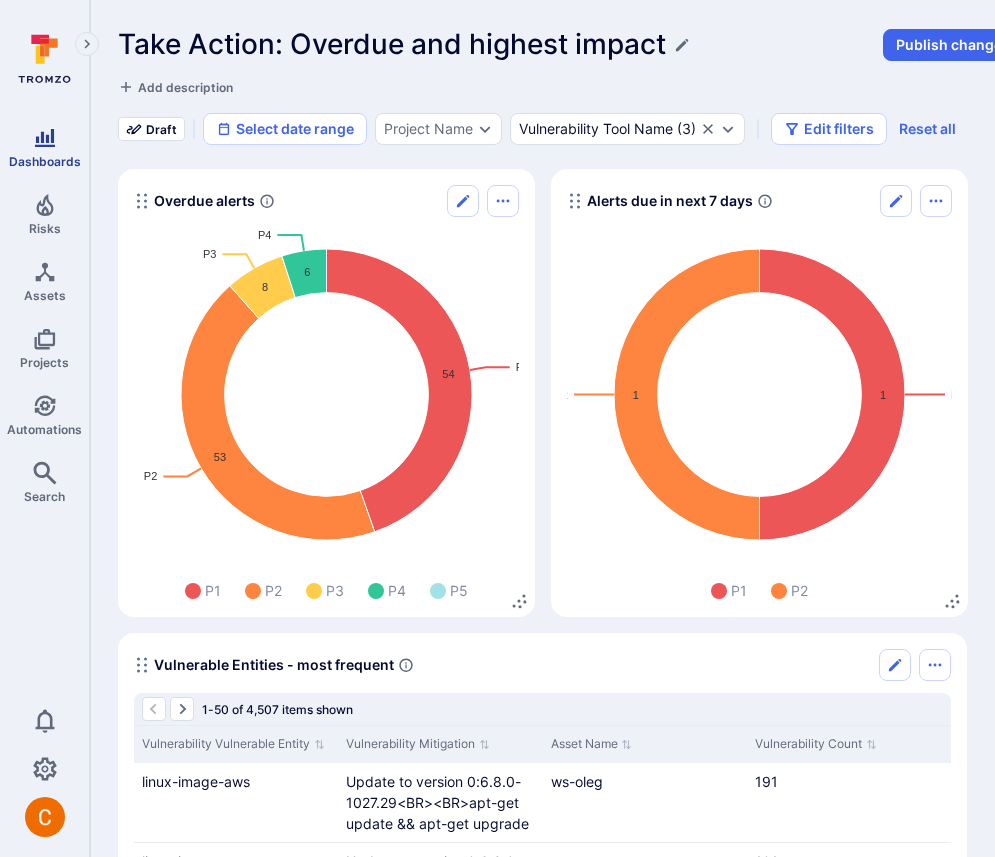 click on "Dashboards" at bounding box center [45, 161] 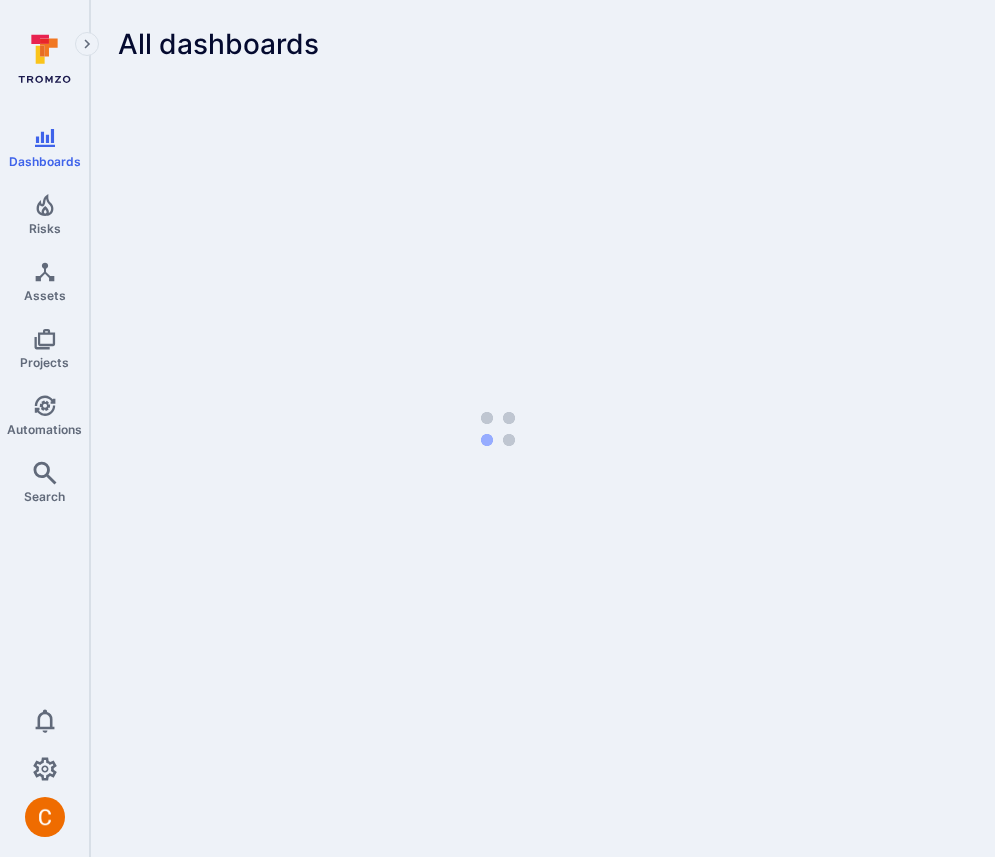 click on "Create dashboard" at bounding box center (1327, 44) 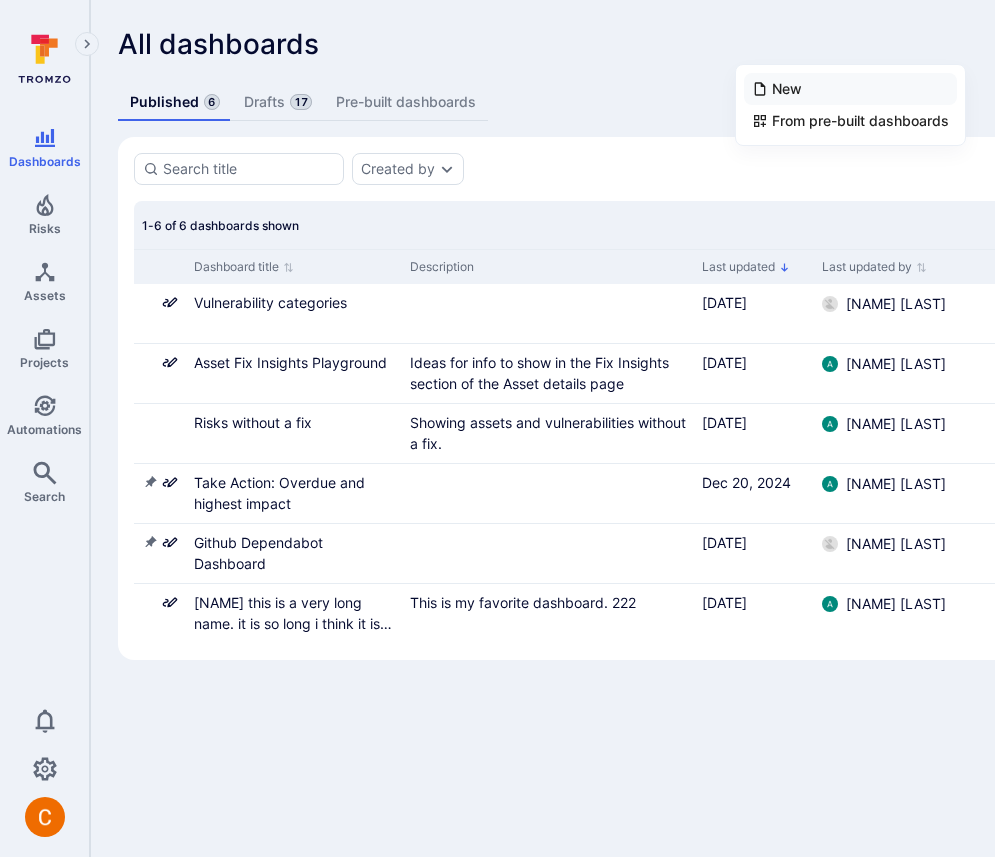click on "New" at bounding box center (787, 89) 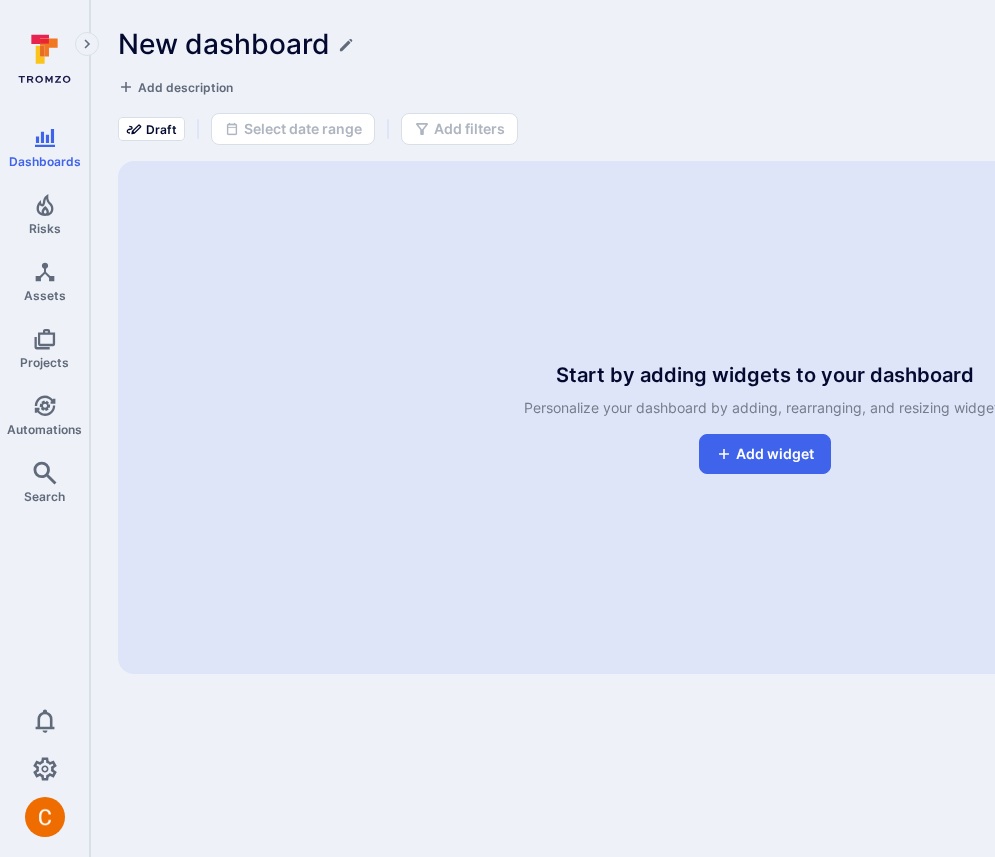 click on "New dashboard" at bounding box center [224, 44] 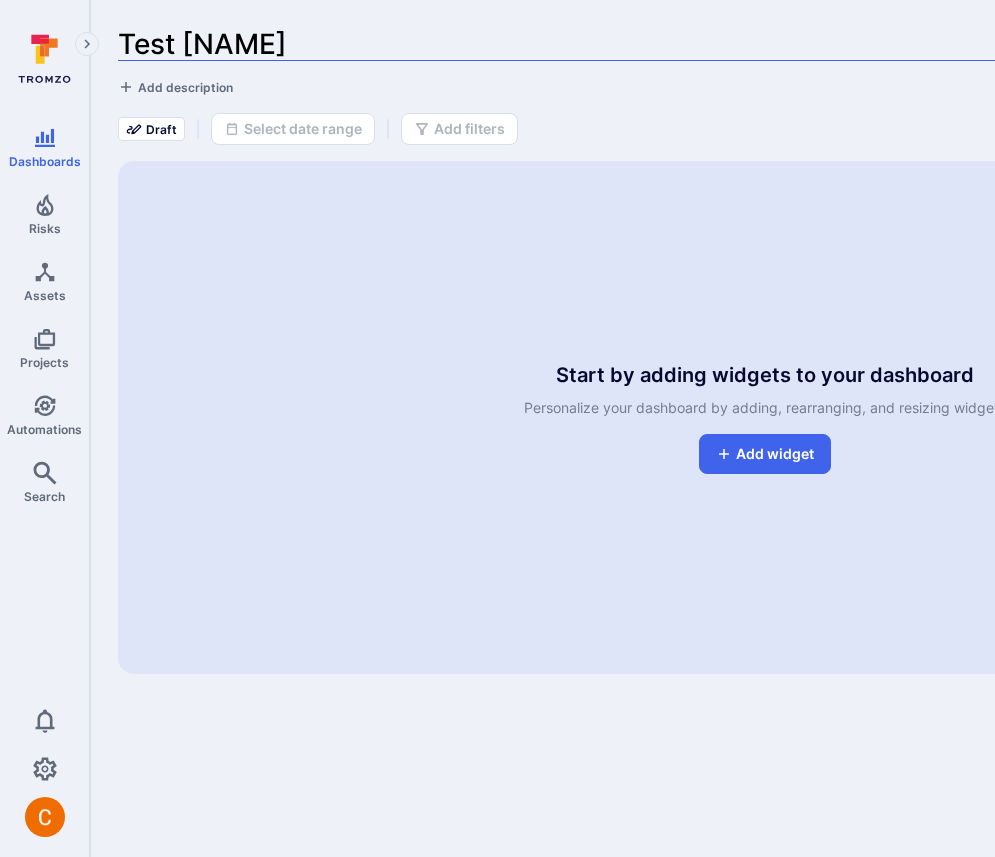 type on "Test Camilo" 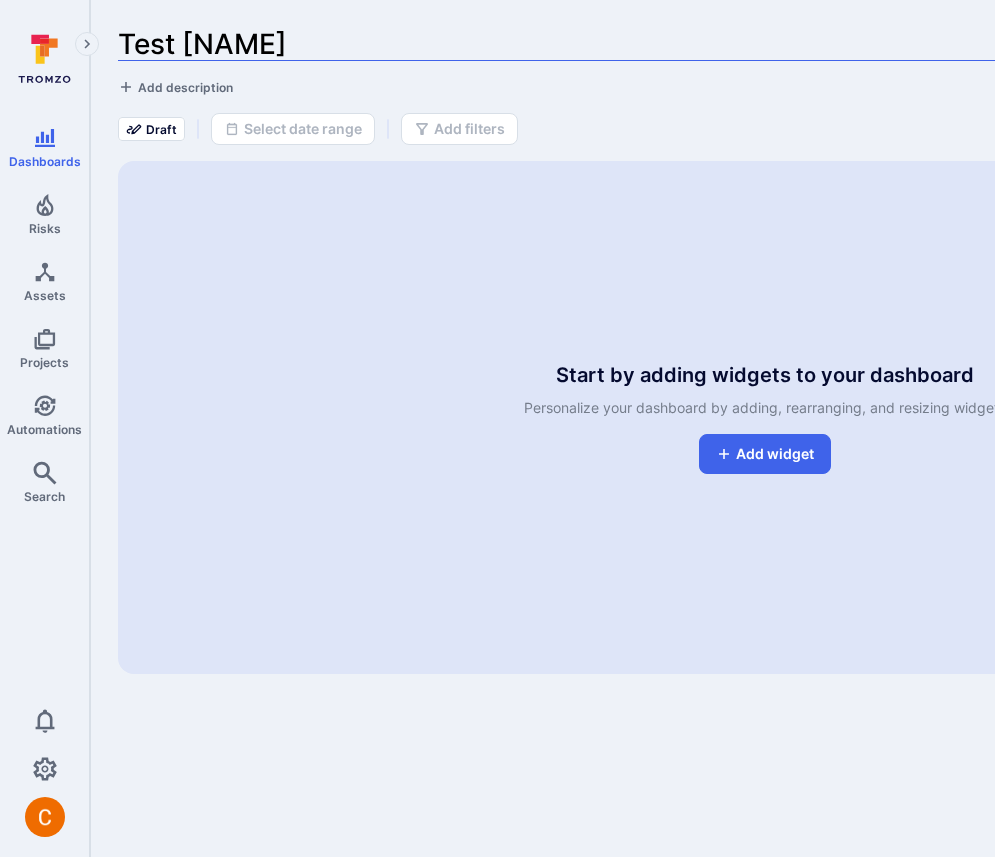 click on "Draft Select date range Add filters" 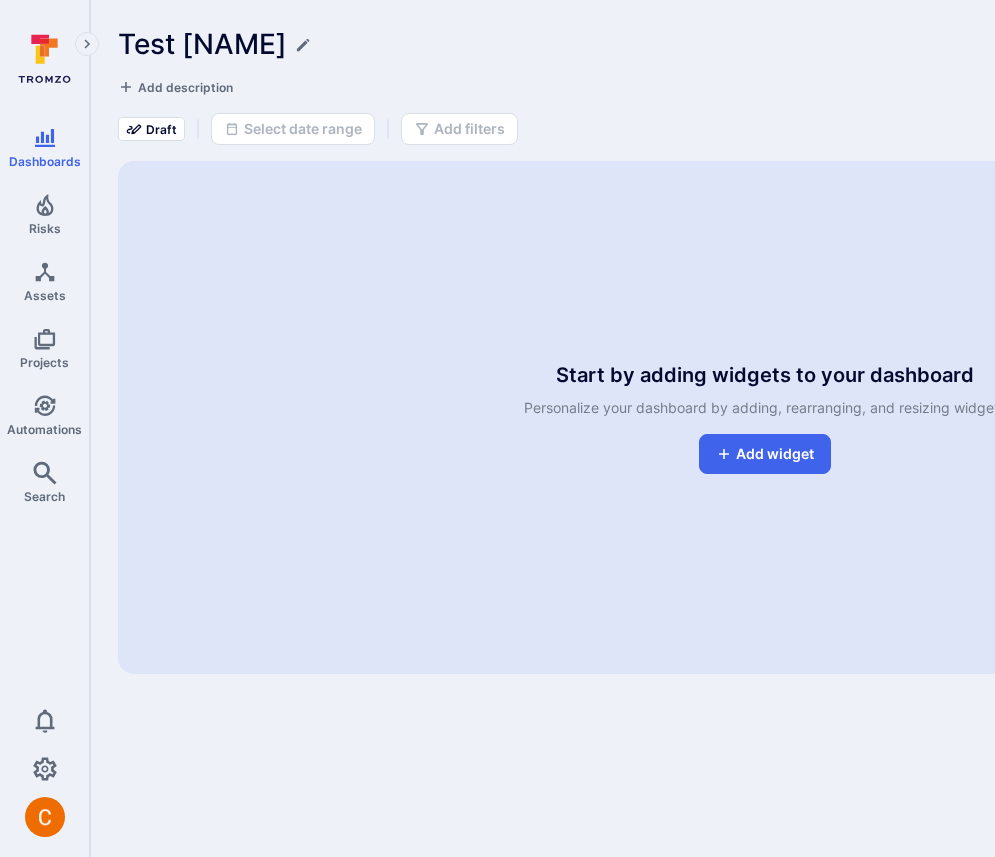 click on "Start by adding widgets to your dashboard Personalize your dashboard by adding, rearranging, and resizing widgets Add widget" at bounding box center [765, 417] 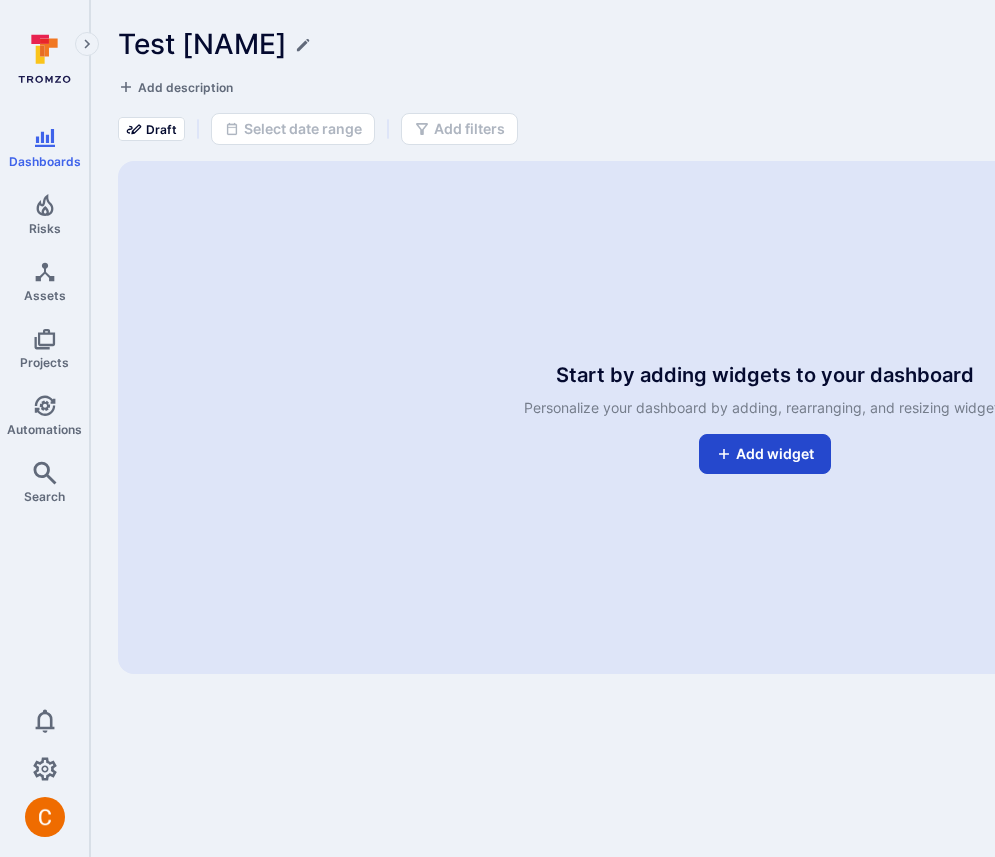 click on "Add widget" at bounding box center [765, 454] 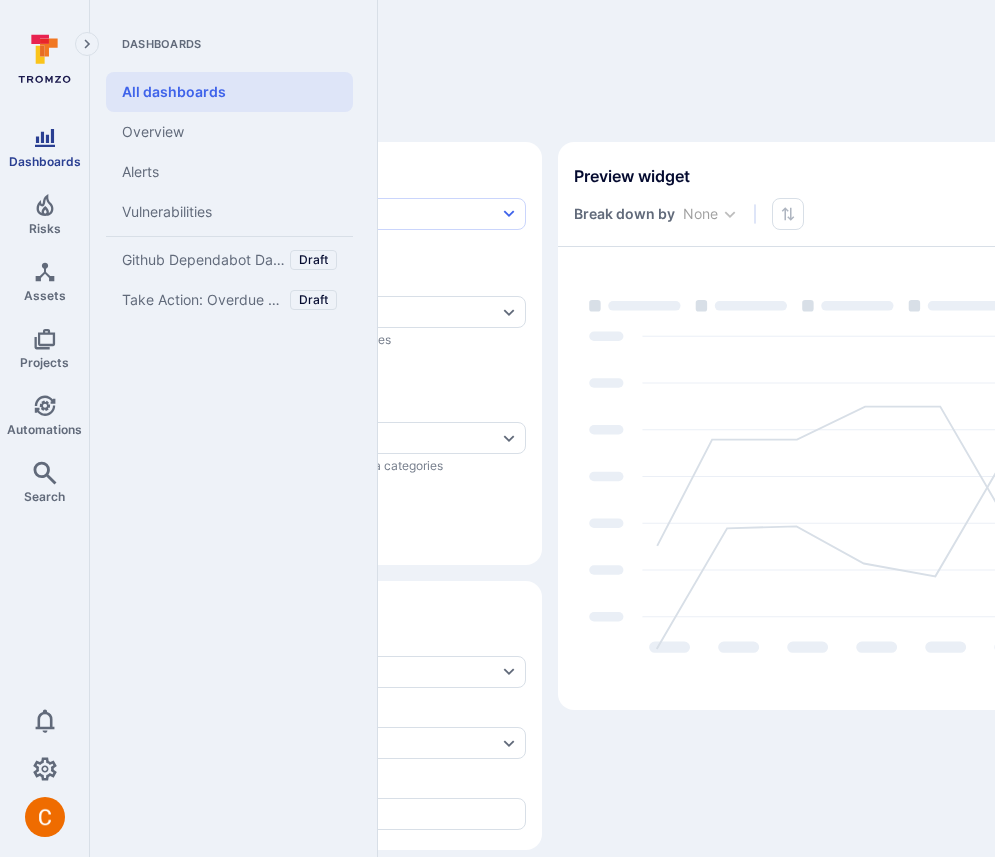 click on "Dashboards" at bounding box center (45, 161) 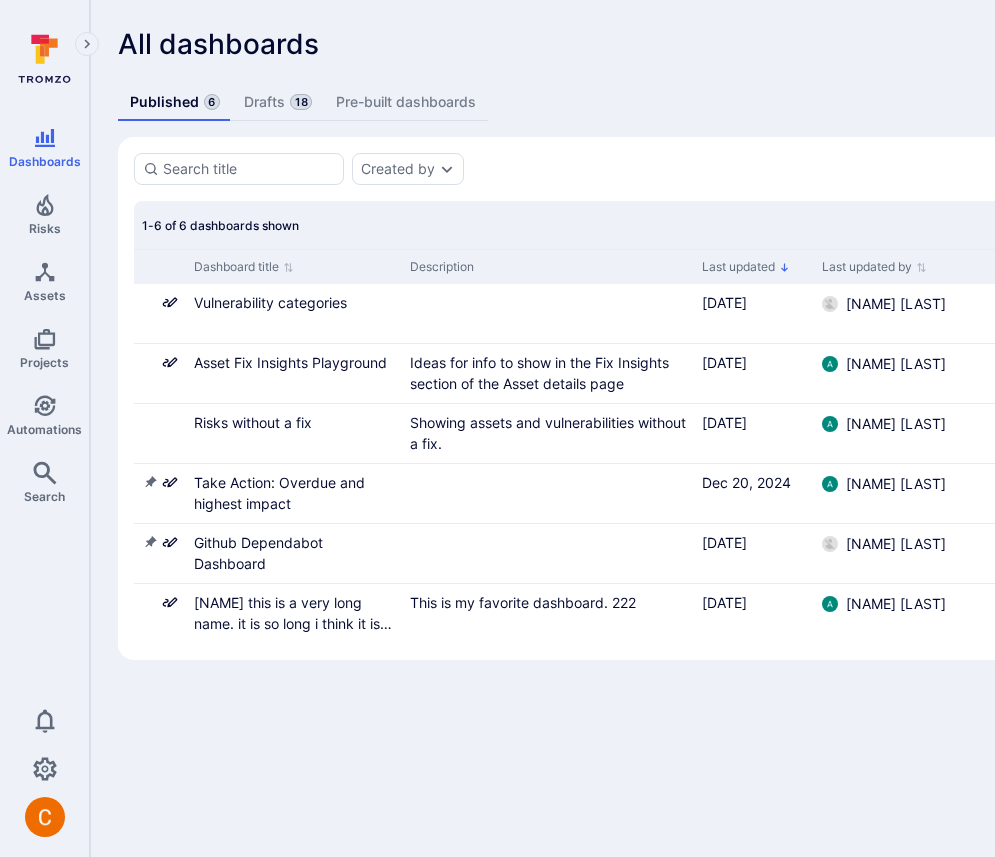 click on "Drafts 18" at bounding box center [278, 102] 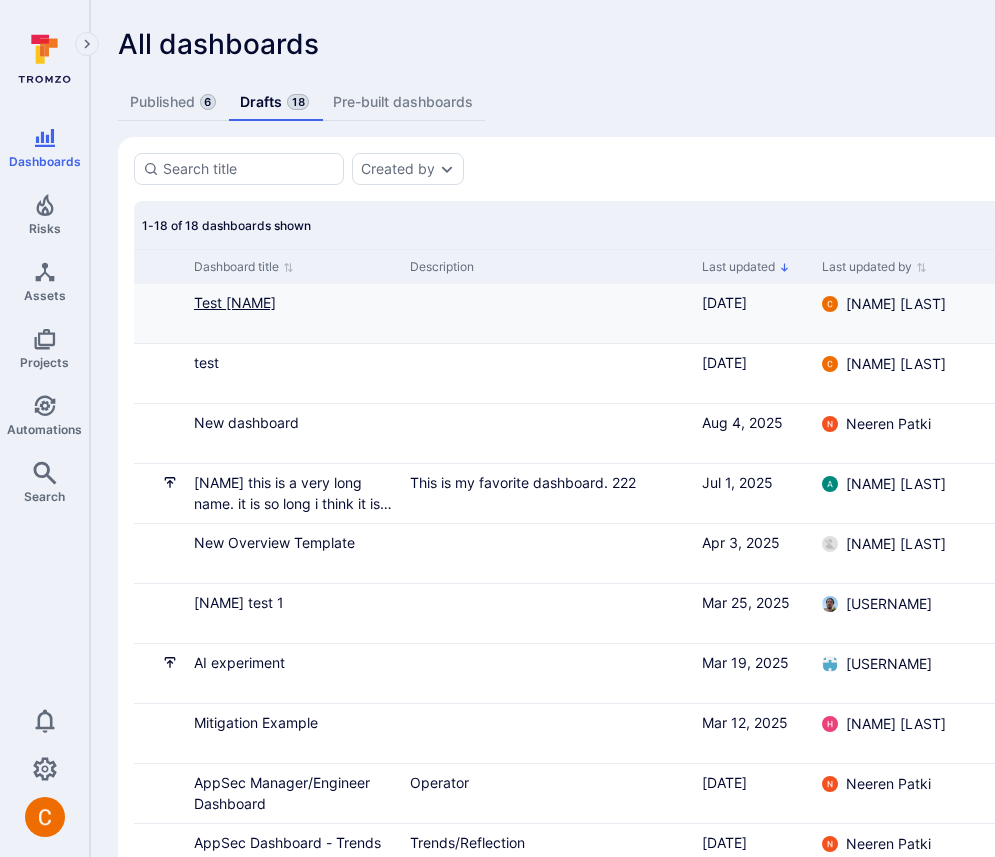 click on "Test Camilo" at bounding box center [235, 302] 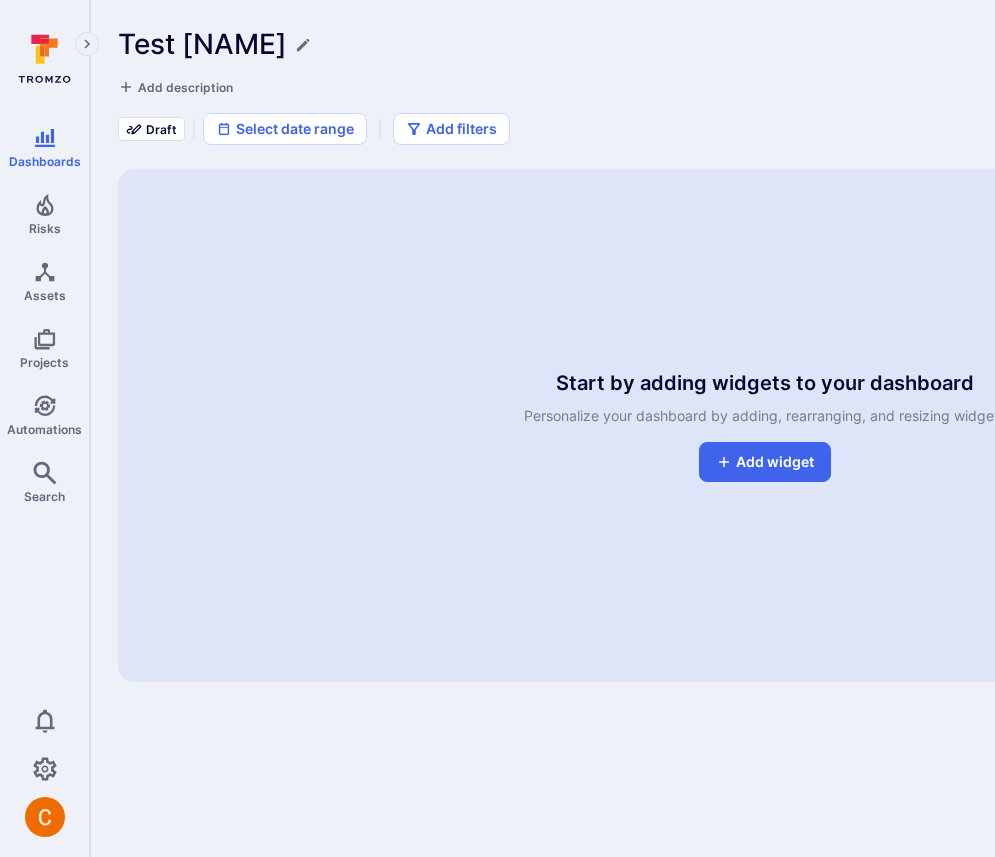 click on "Start by adding widgets to your dashboard Personalize your dashboard by adding, rearranging, and resizing widgets Add widget" at bounding box center [765, 425] 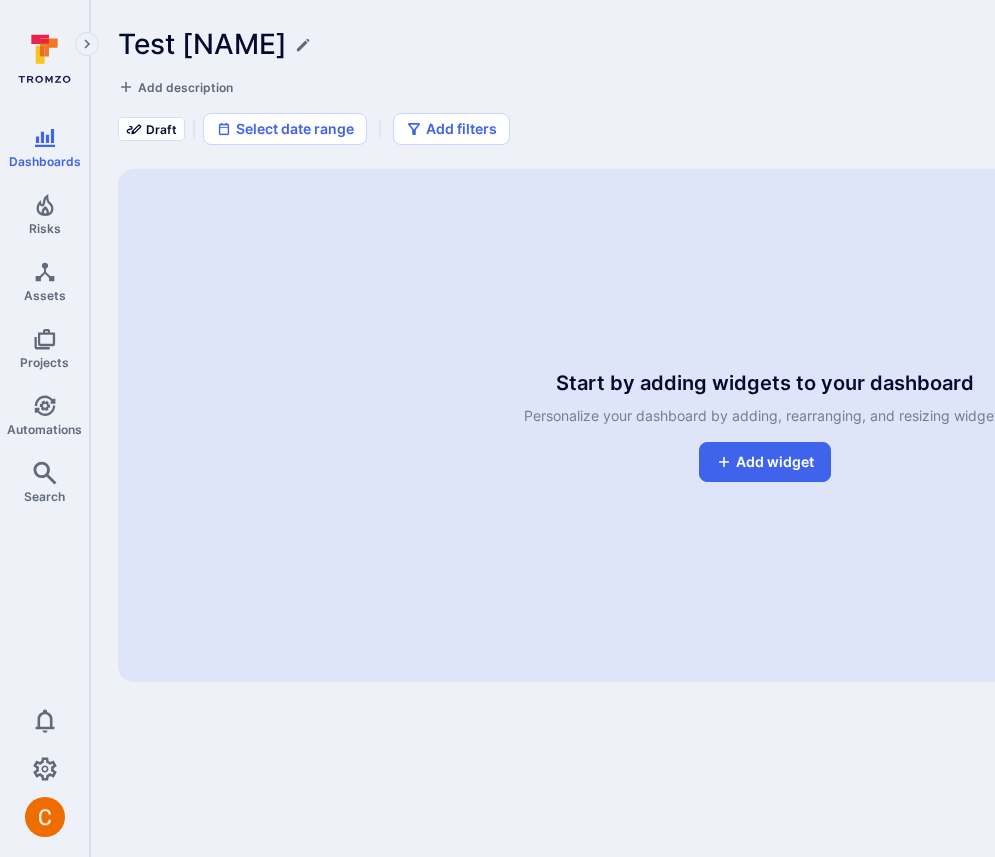 click on "Start by adding widgets to your dashboard Personalize your dashboard by adding, rearranging, and resizing widgets Add widget" at bounding box center (765, 425) 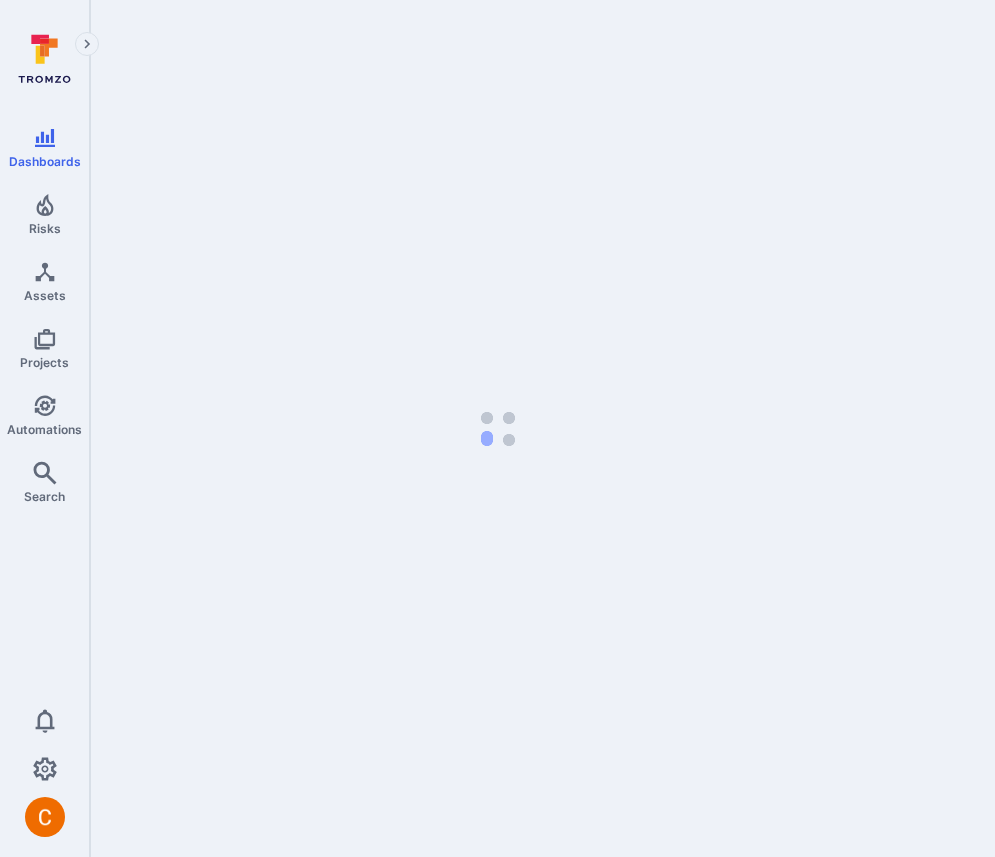 scroll, scrollTop: 0, scrollLeft: 0, axis: both 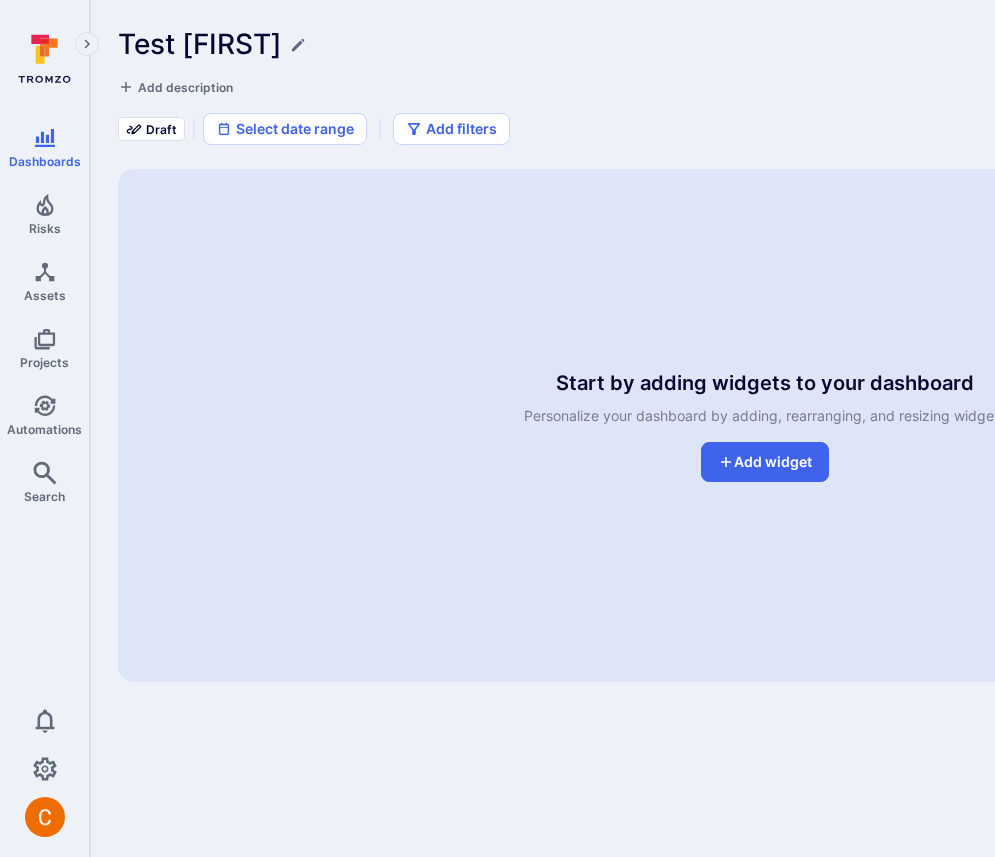 click on "Draft Select date range Add   filters" at bounding box center [765, 129] 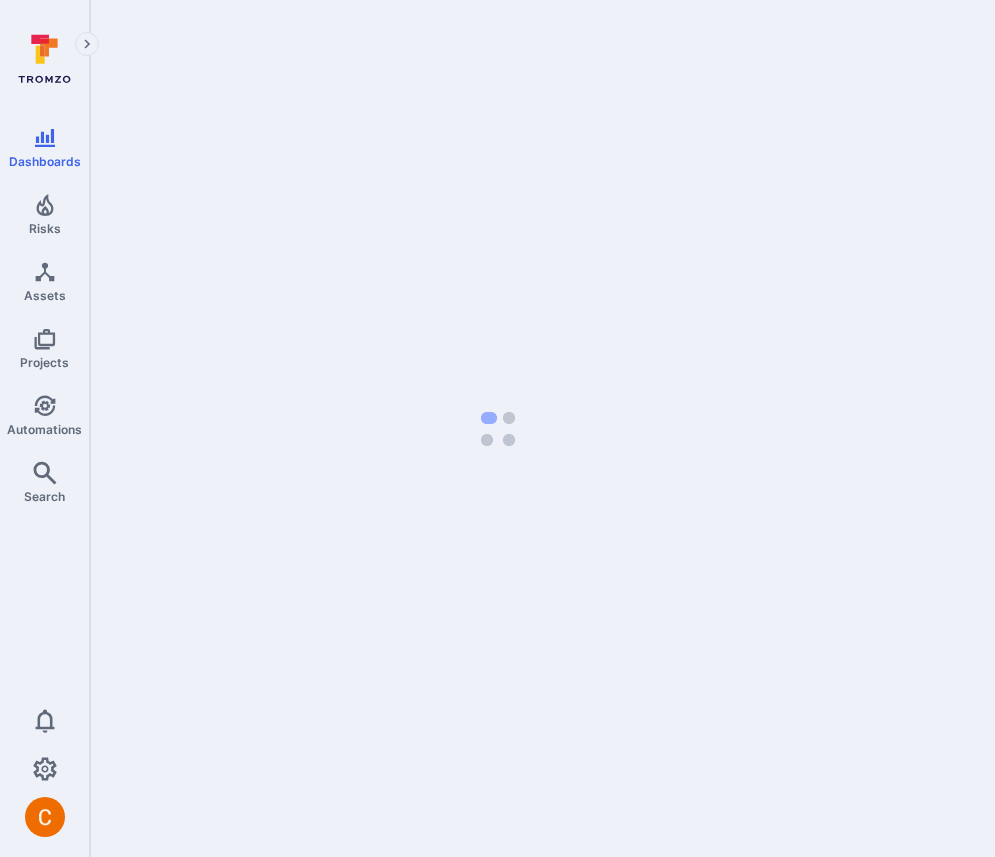 scroll, scrollTop: 0, scrollLeft: 0, axis: both 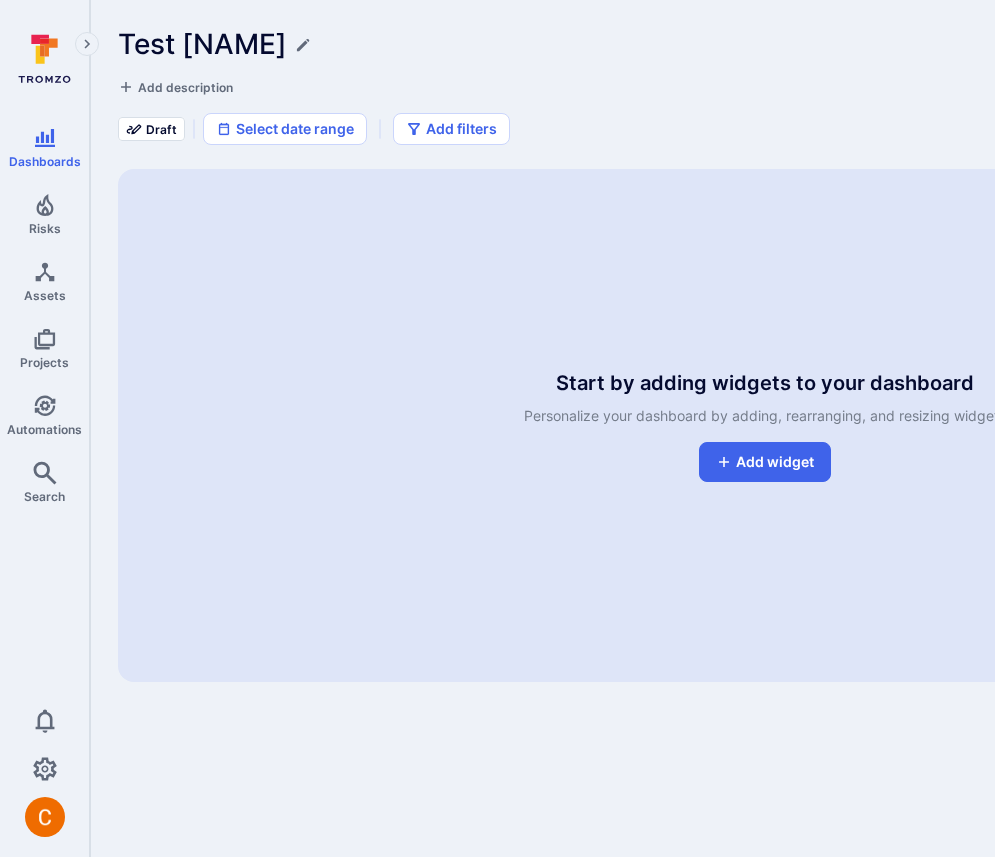 click on "Start by adding widgets to your dashboard Personalize your dashboard by adding, rearranging, and resizing widgets Add widget" at bounding box center [765, 425] 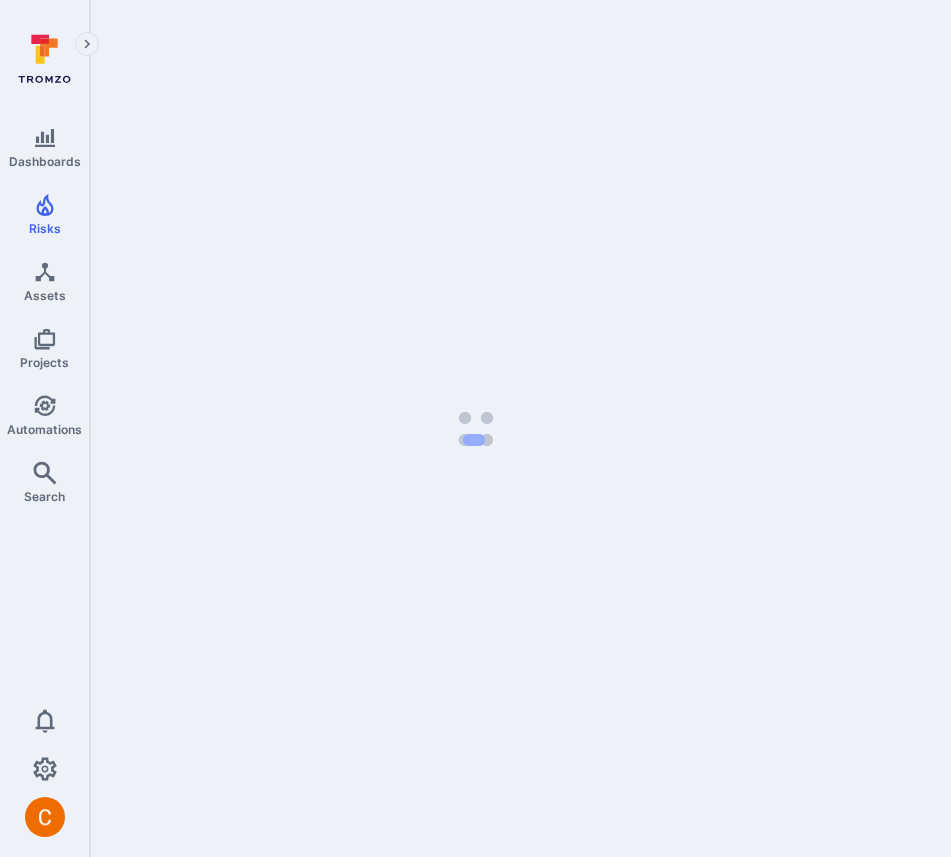 scroll, scrollTop: 0, scrollLeft: 0, axis: both 